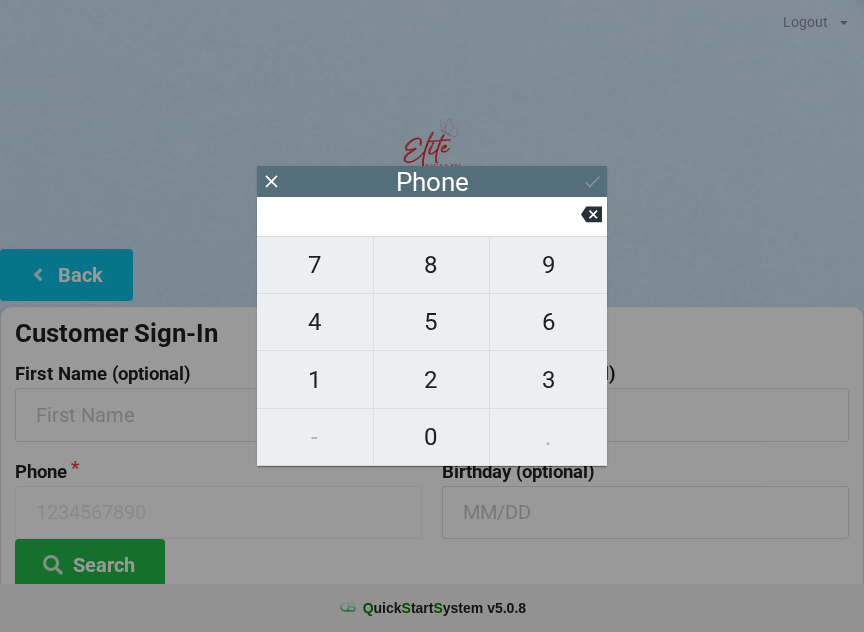 scroll, scrollTop: 0, scrollLeft: 0, axis: both 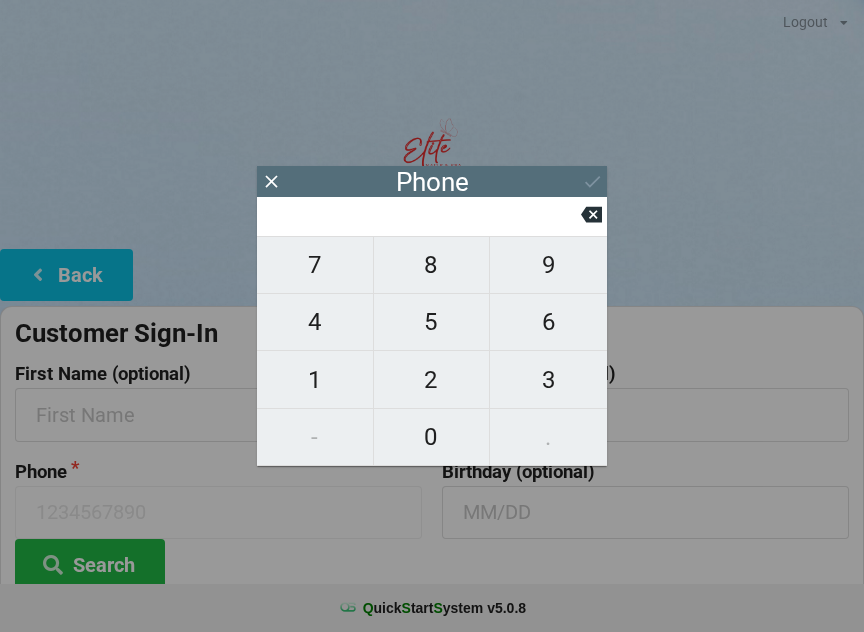 click on "9" at bounding box center (315, 265) 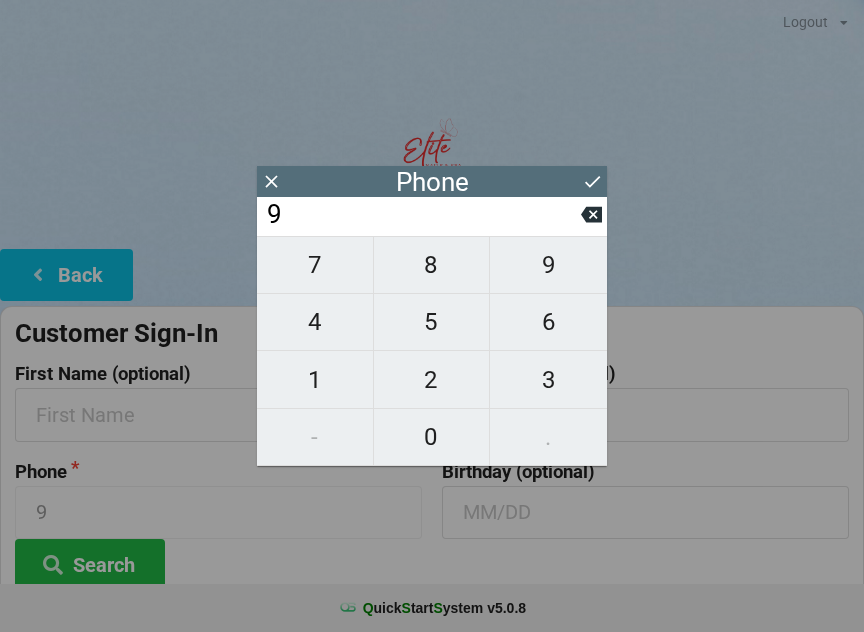 click at bounding box center [591, 215] 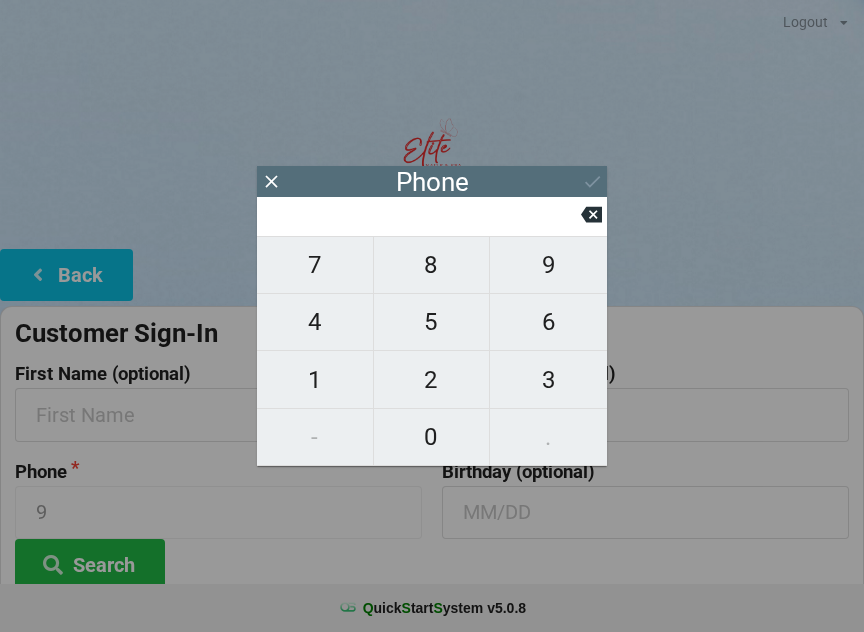 click at bounding box center (271, 181) 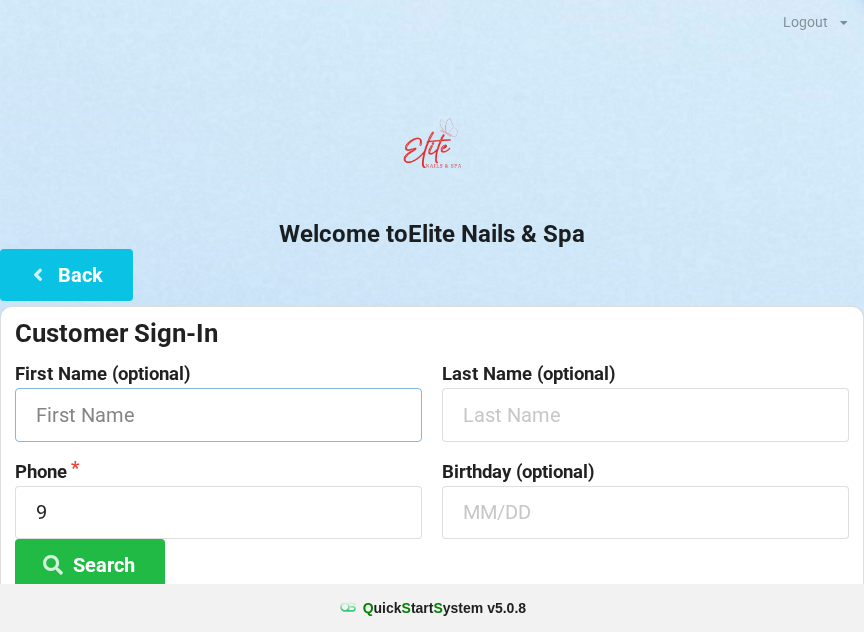 click at bounding box center (218, 414) 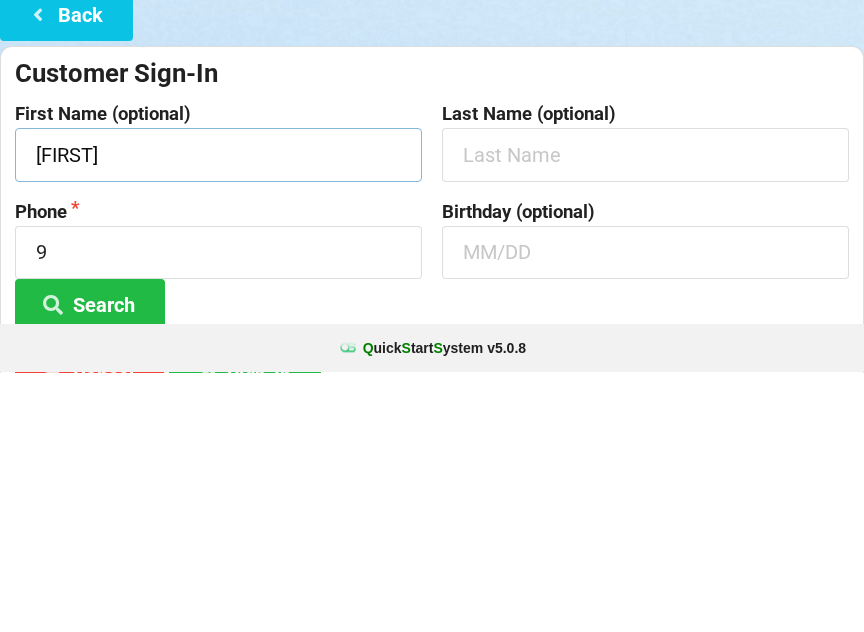 type on "[FIRST]" 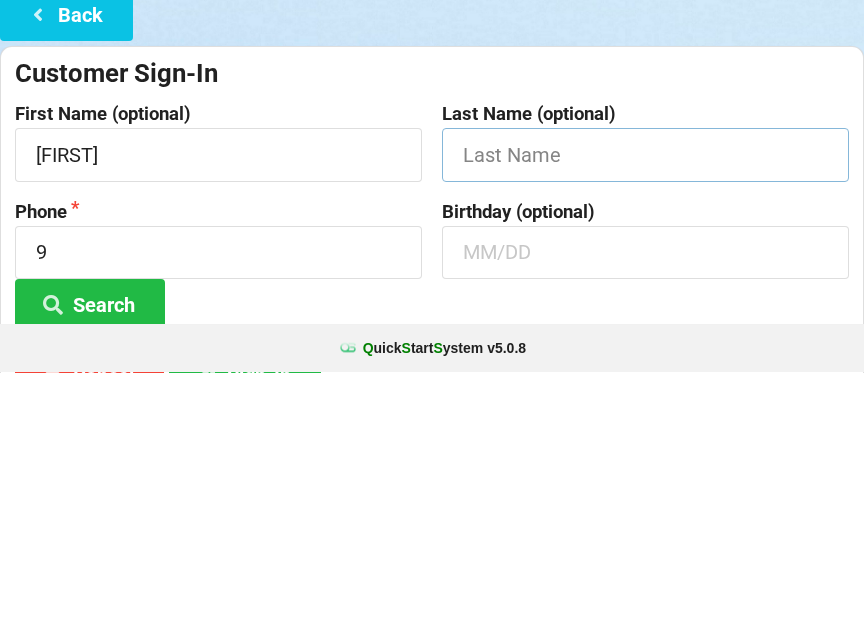 click at bounding box center [218, 414] 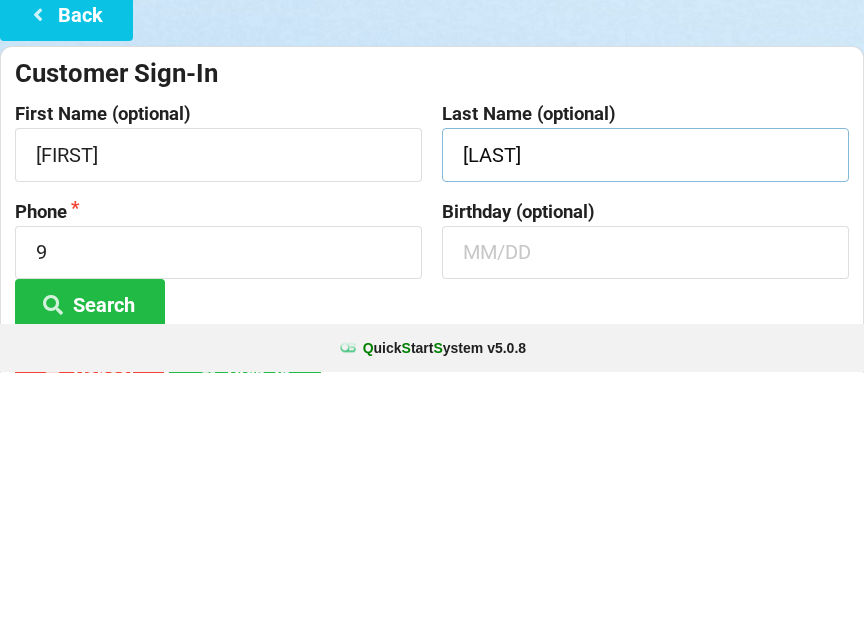 type on "[LAST]" 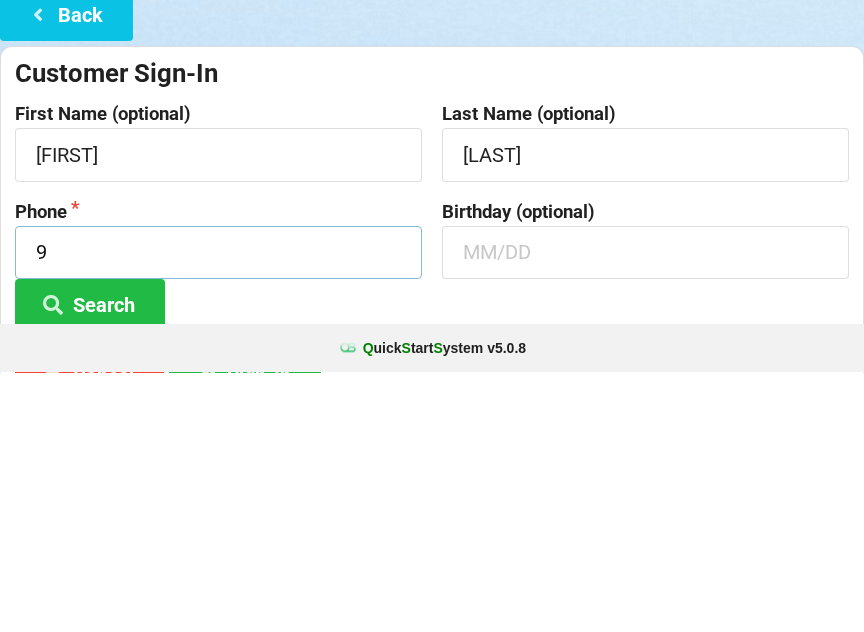 click on "9" at bounding box center (218, 512) 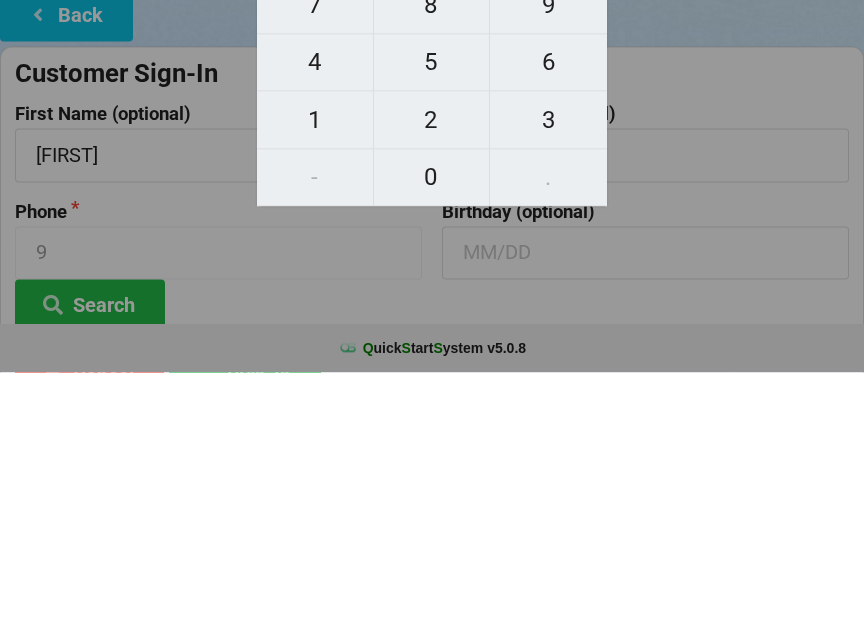 scroll, scrollTop: 147, scrollLeft: 0, axis: vertical 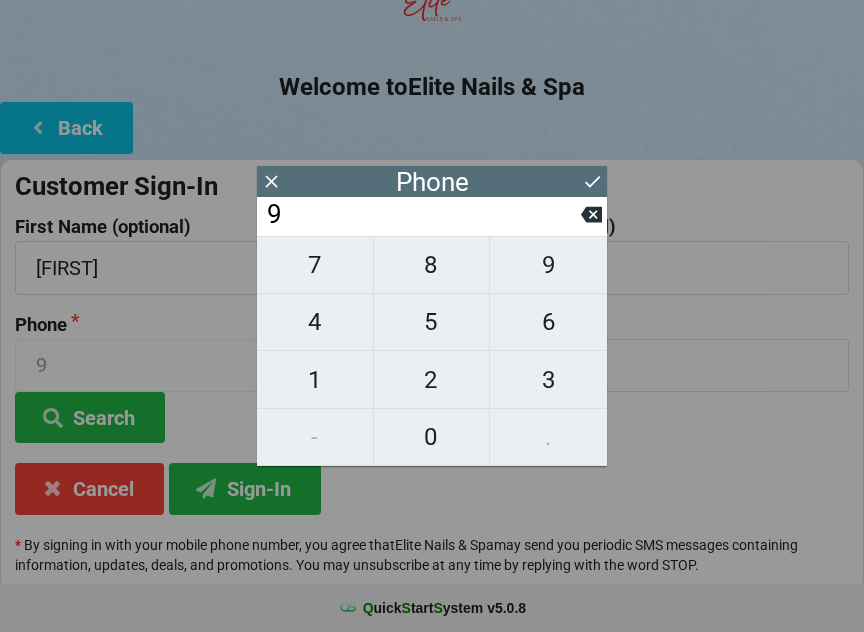 click on "5" at bounding box center (315, 265) 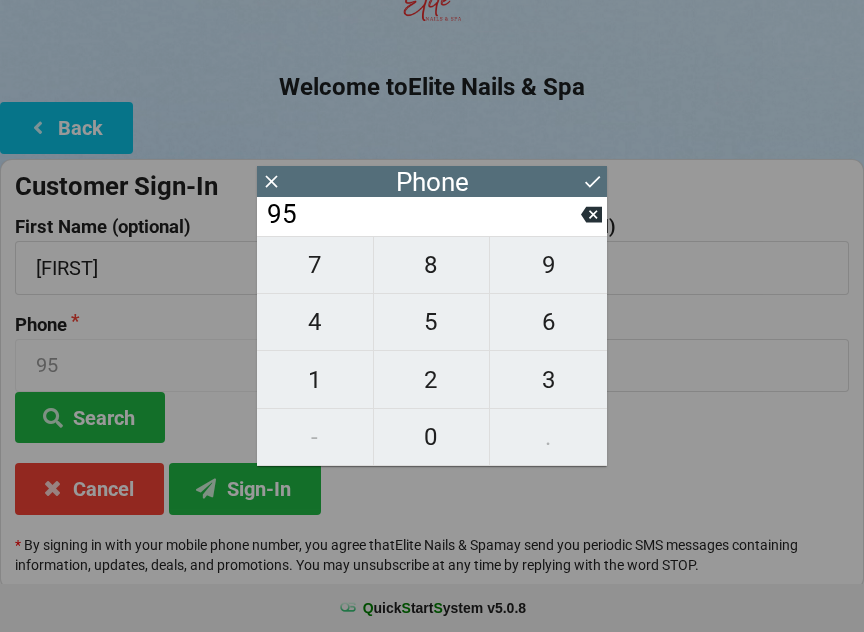 click on "4" at bounding box center (315, 265) 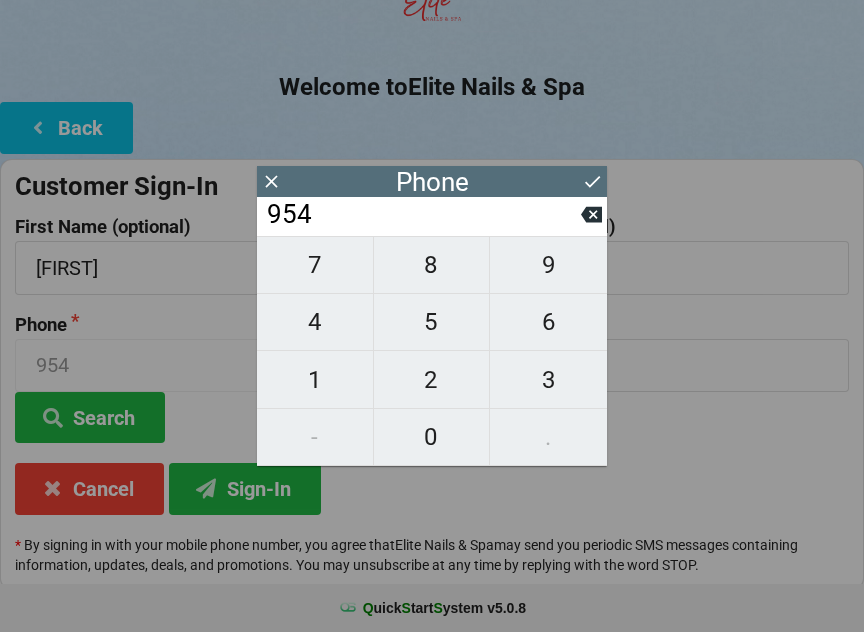 click on "2" at bounding box center (315, 265) 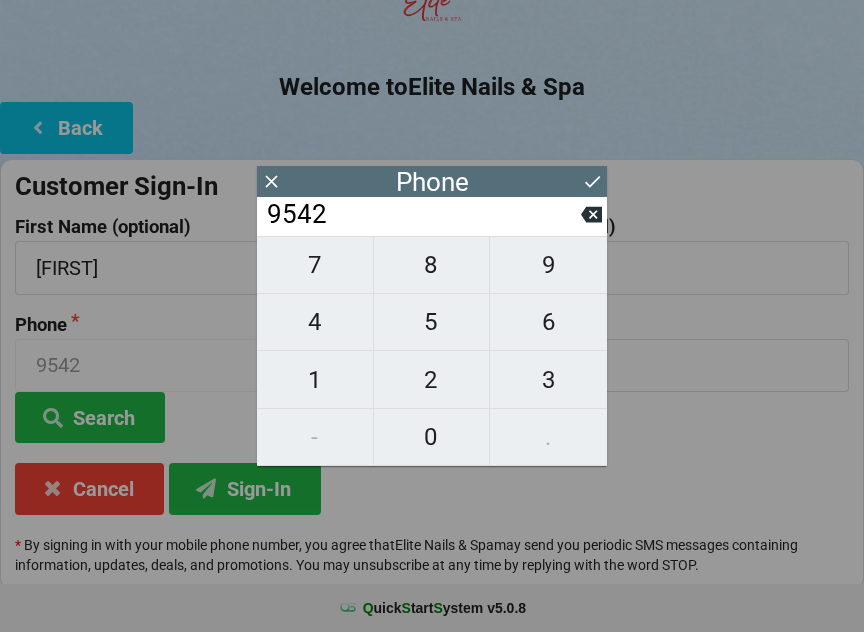 click on "7" at bounding box center [315, 265] 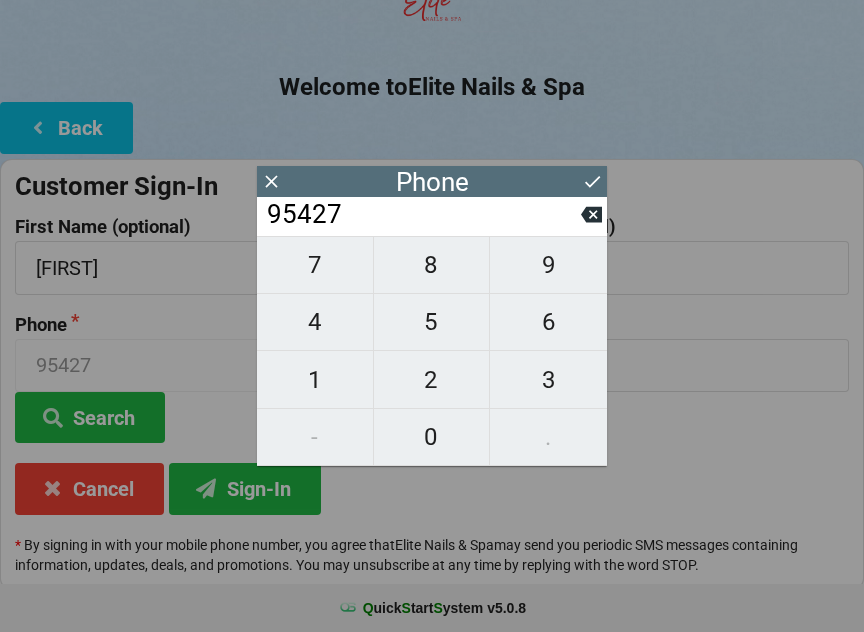 click on "4" at bounding box center [315, 265] 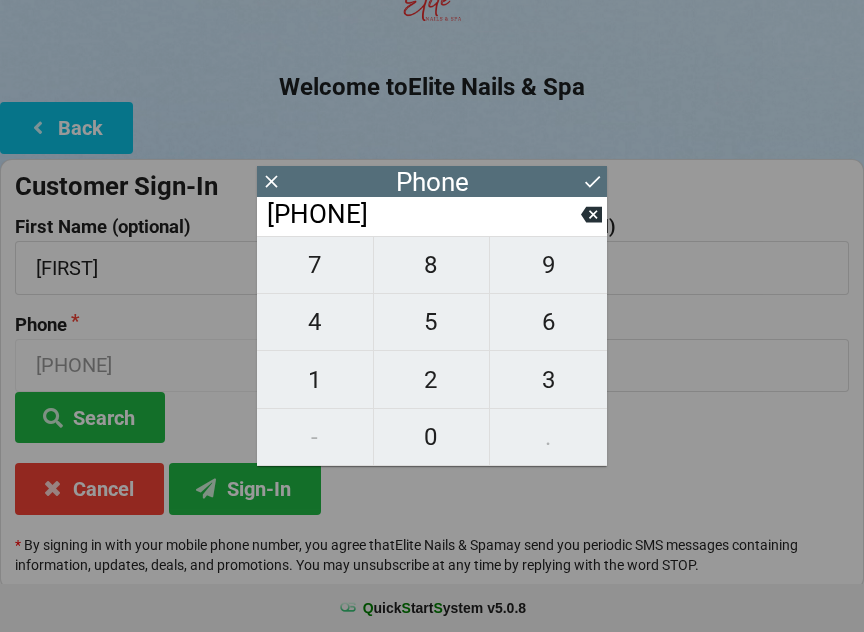 click on "9" at bounding box center [315, 265] 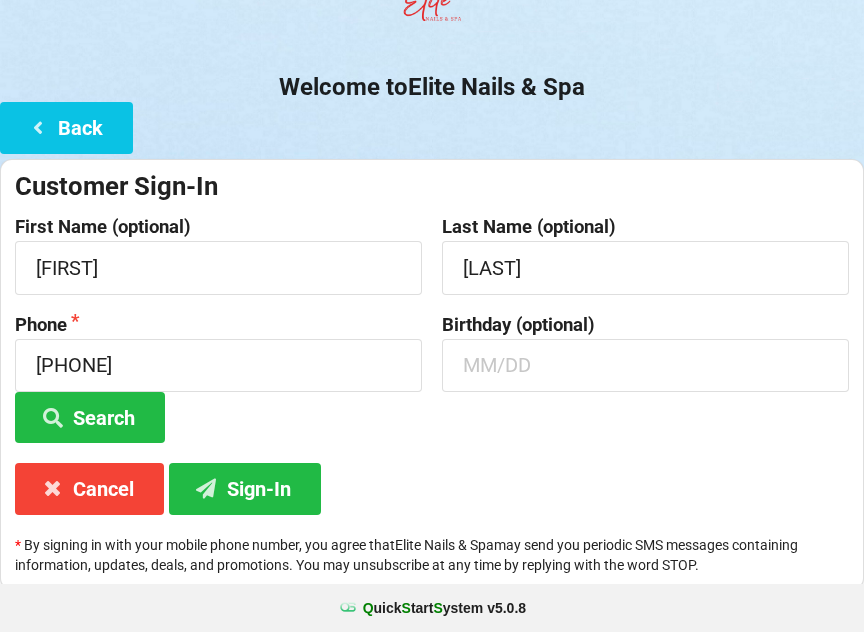 click on "Sign-In" at bounding box center (90, 417) 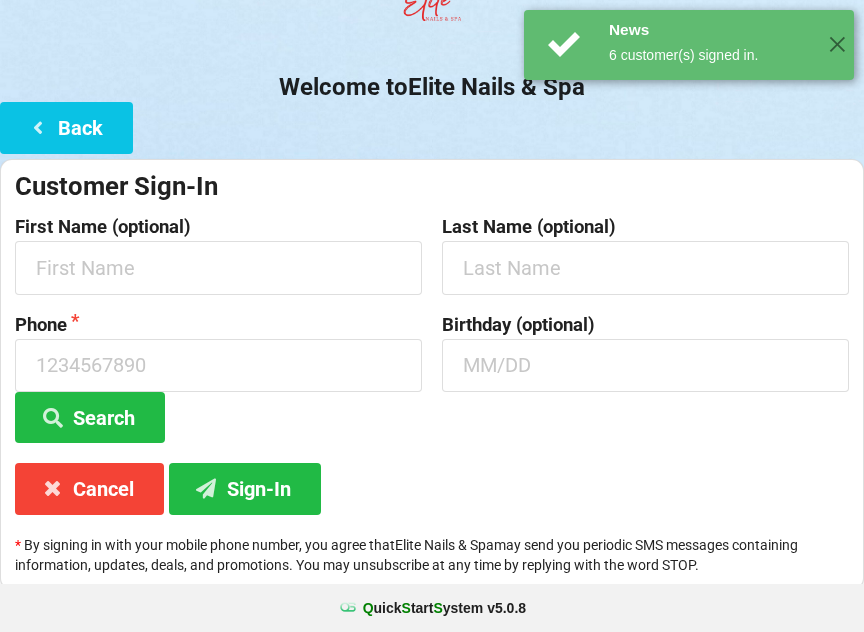 scroll, scrollTop: 0, scrollLeft: 0, axis: both 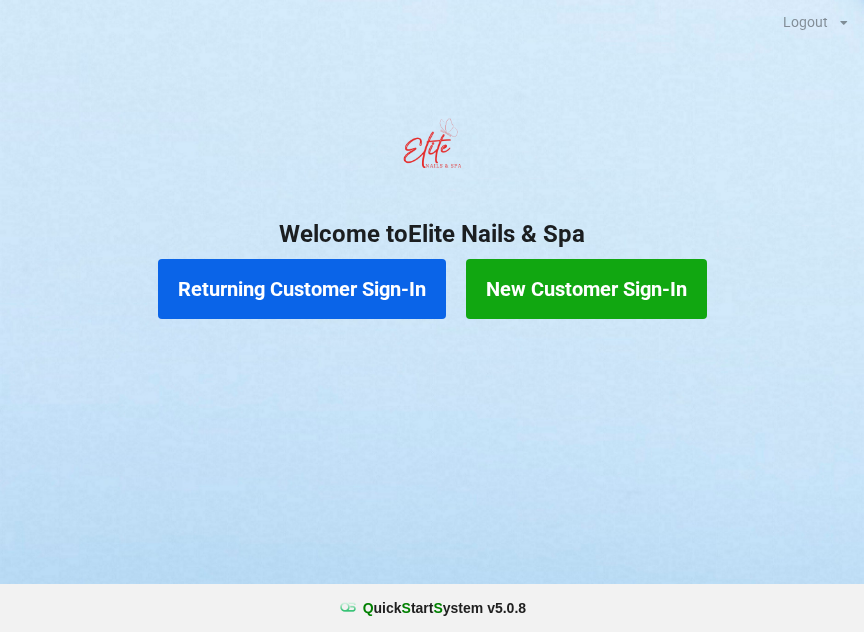 click on "Returning Customer Sign-In" at bounding box center [302, 289] 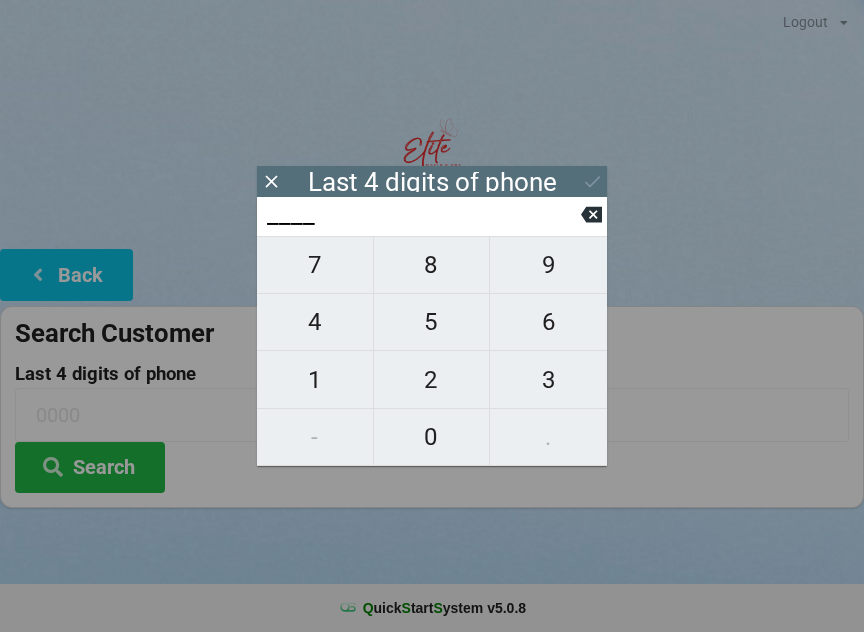 click on "4" at bounding box center (315, 265) 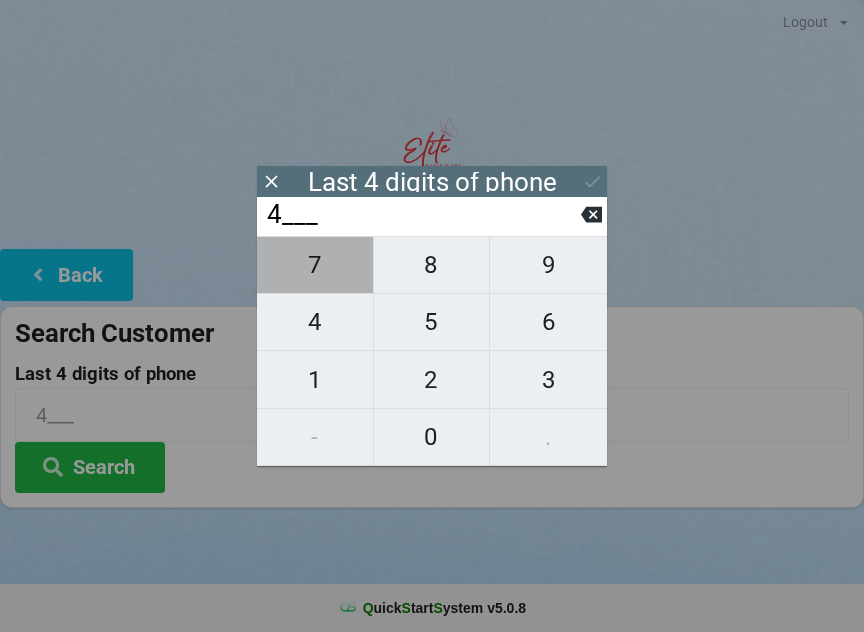 click on "7" at bounding box center [315, 265] 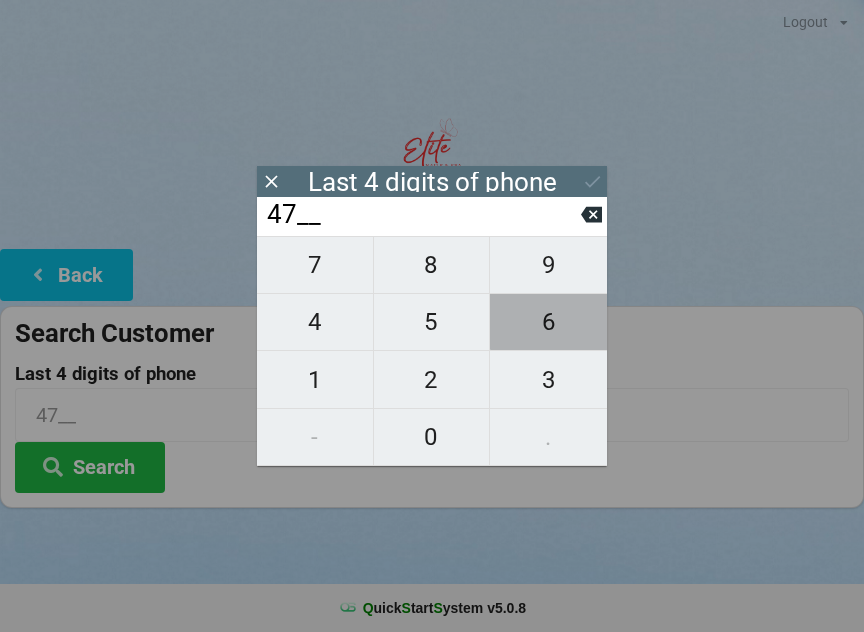 click on "6" at bounding box center (315, 265) 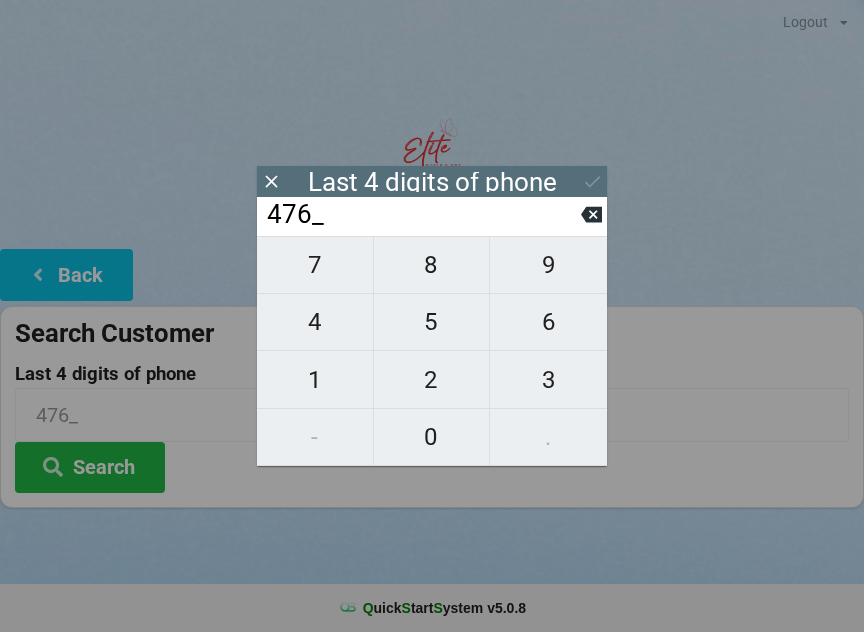 click on "9" at bounding box center (315, 265) 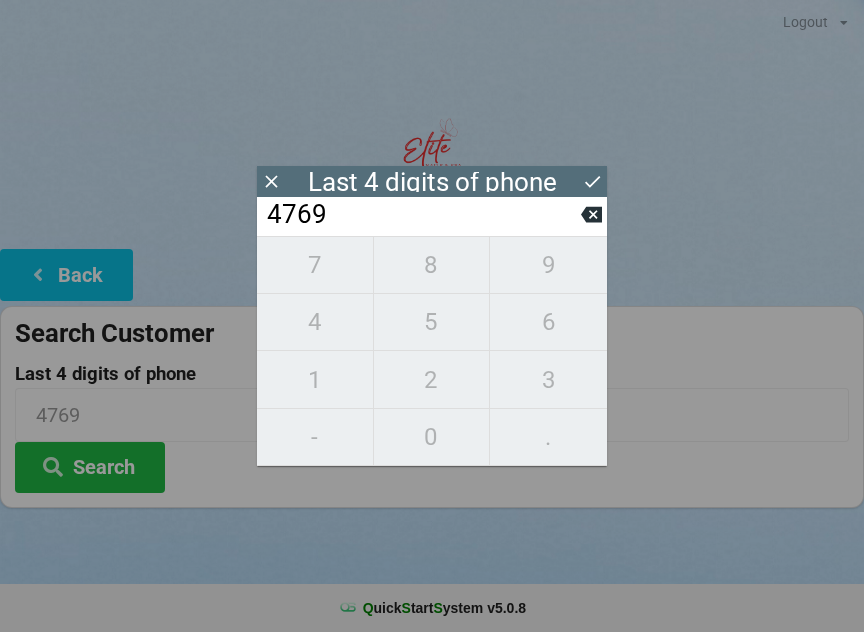 click on "4769" at bounding box center (423, 215) 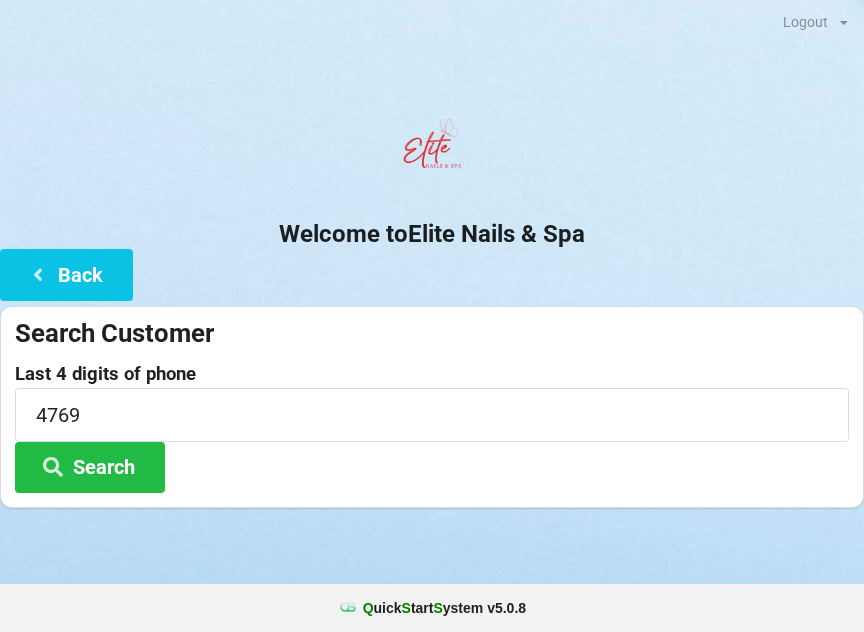click on "Search" at bounding box center [90, 467] 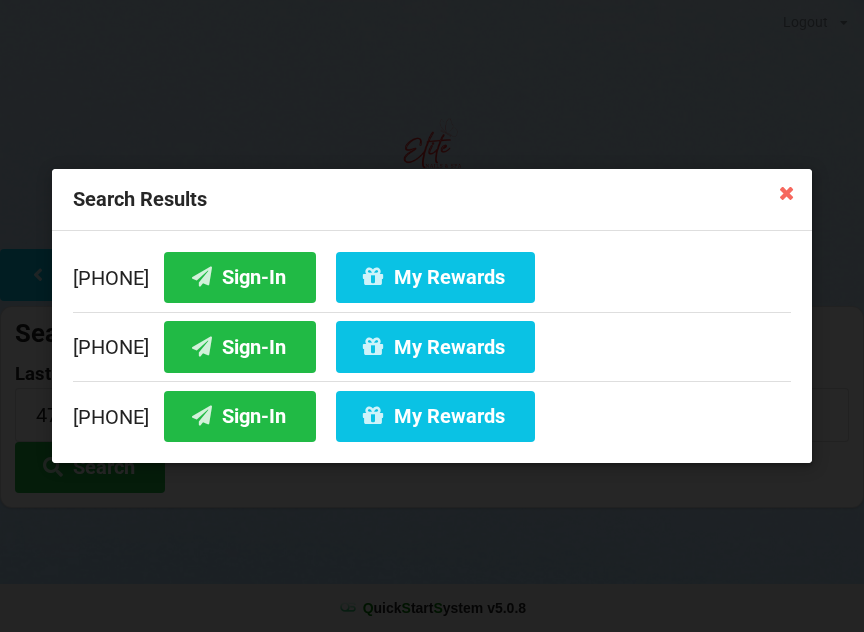 click on "Sign-In" at bounding box center [240, 277] 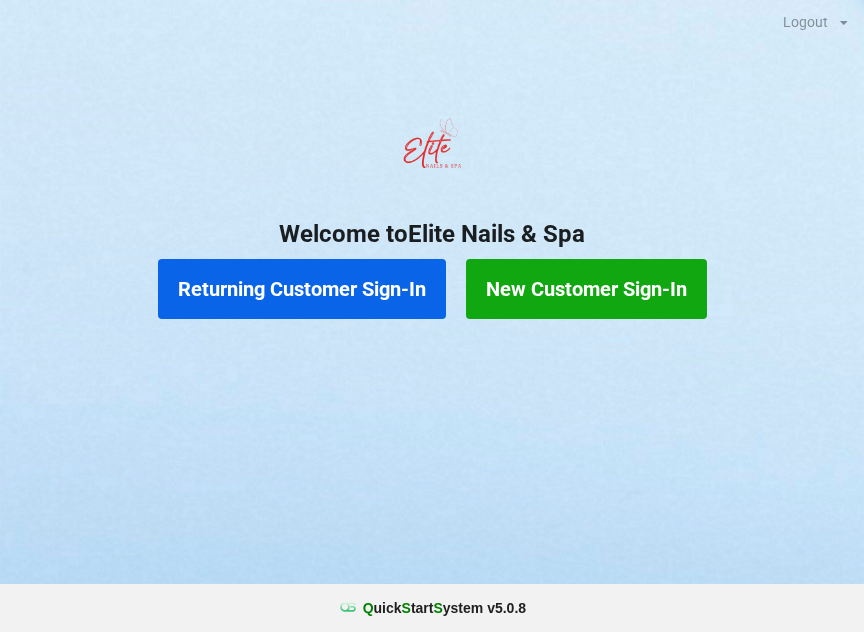click on "Returning Customer Sign-In" at bounding box center [302, 289] 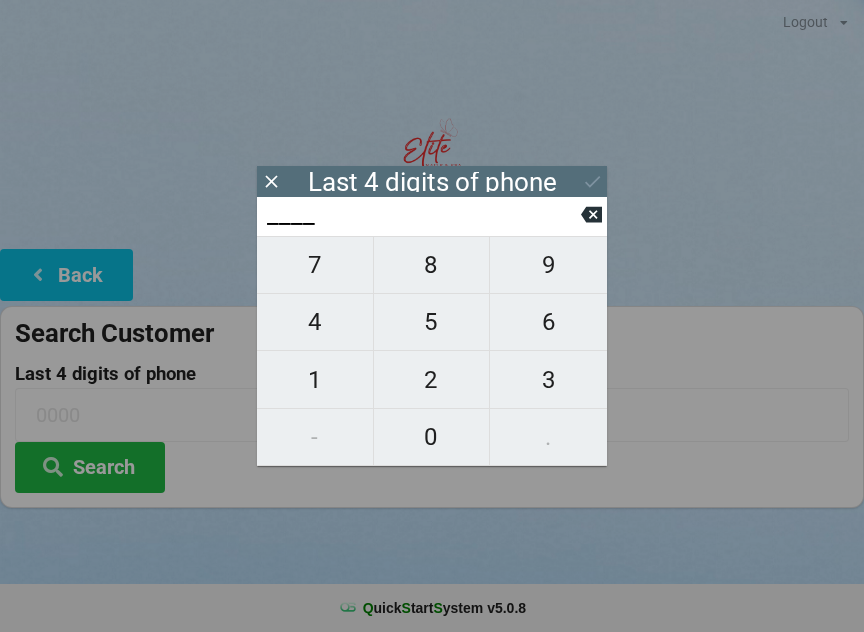 click on "1" at bounding box center (315, 265) 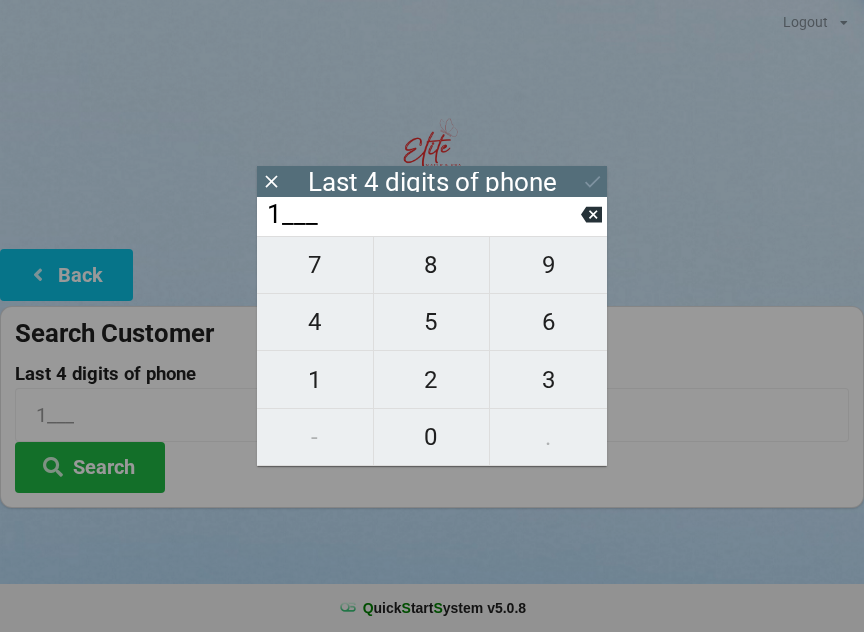 click on "5" at bounding box center (315, 265) 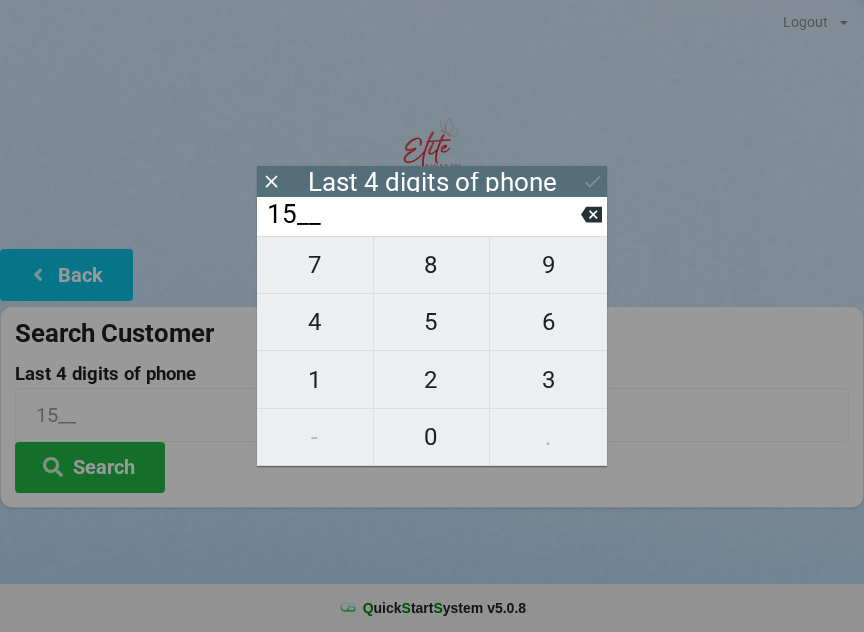 click on "9" at bounding box center [315, 265] 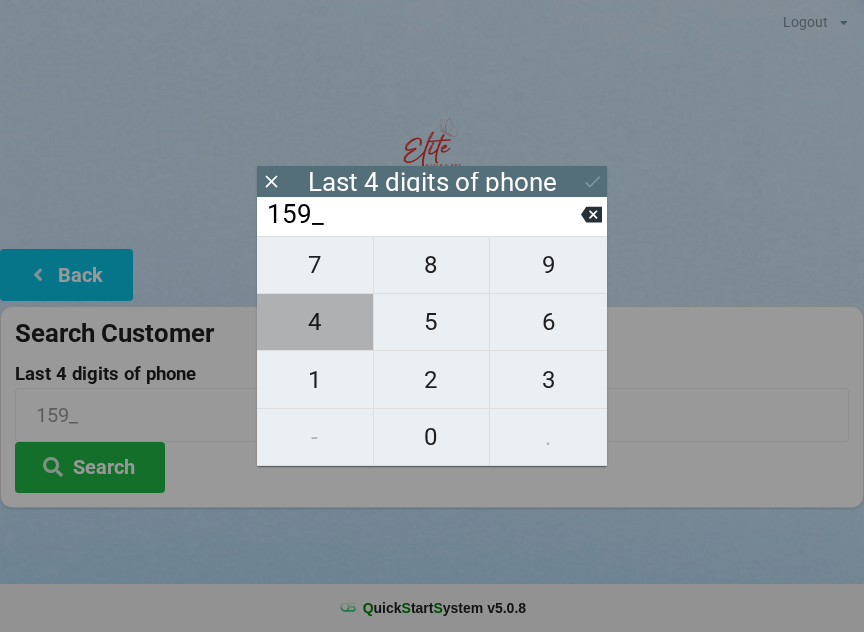 click on "4" at bounding box center [315, 265] 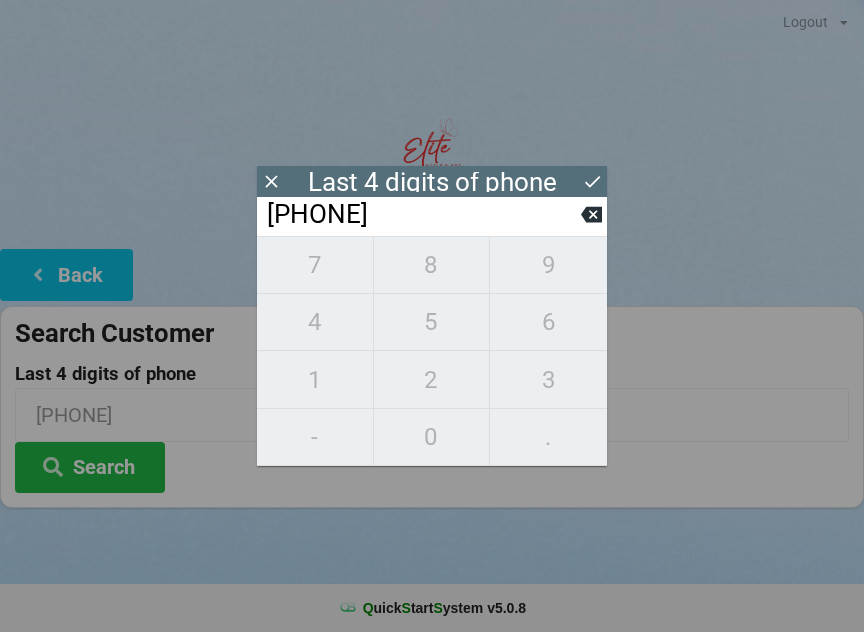 click at bounding box center [591, 214] 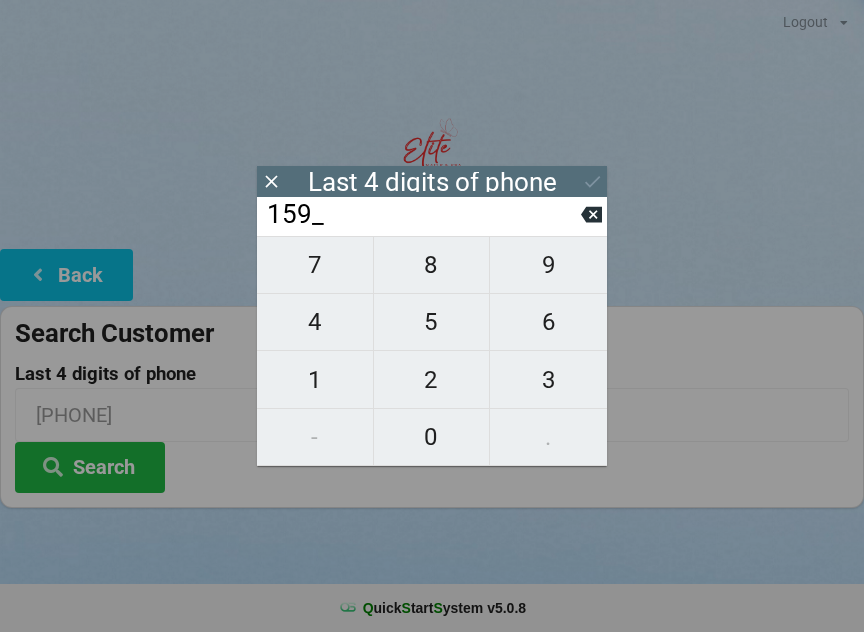 click at bounding box center [591, 215] 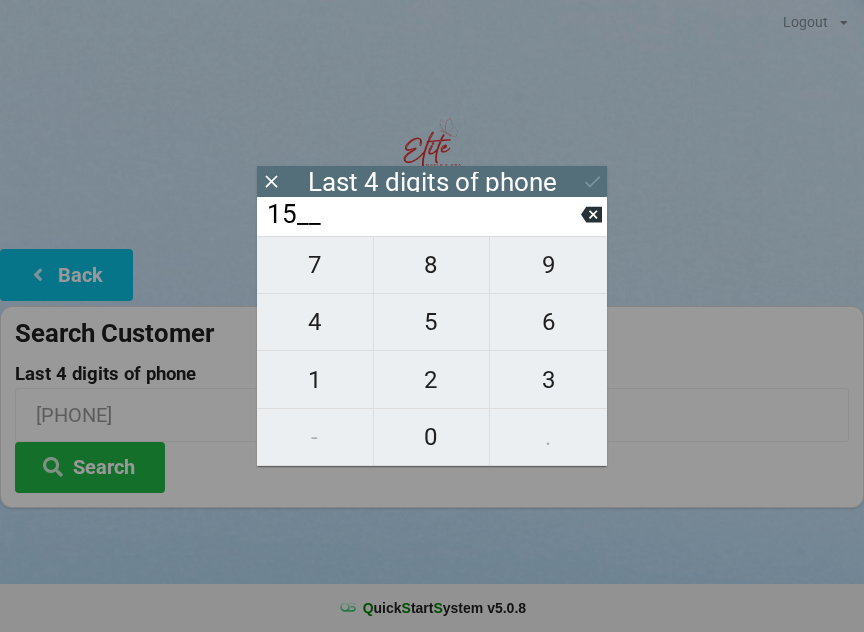click at bounding box center (591, 214) 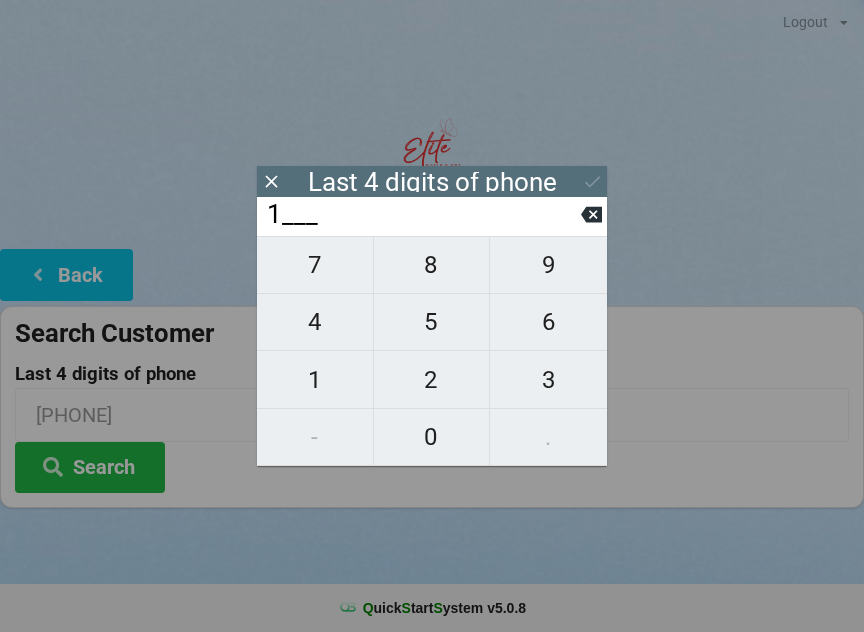 click at bounding box center [591, 214] 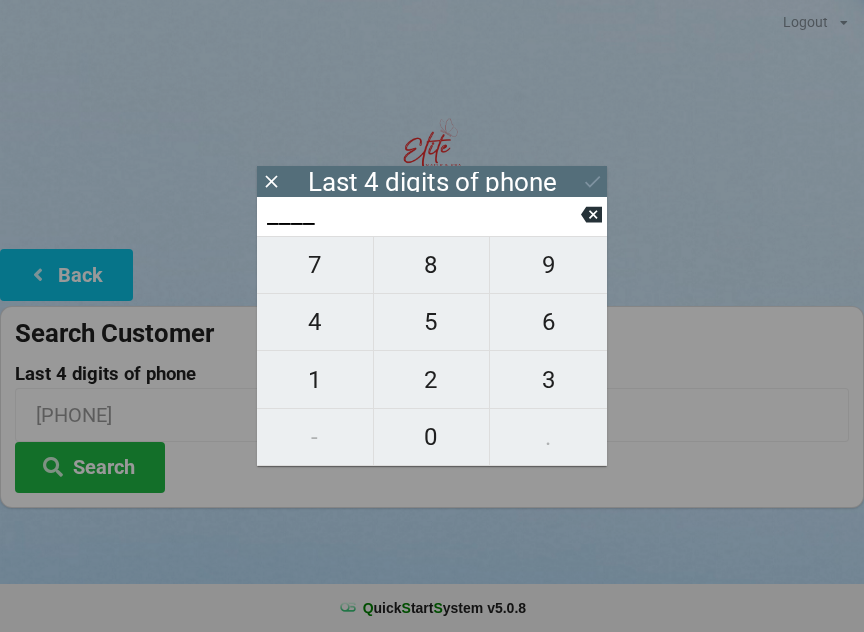 click at bounding box center [591, 214] 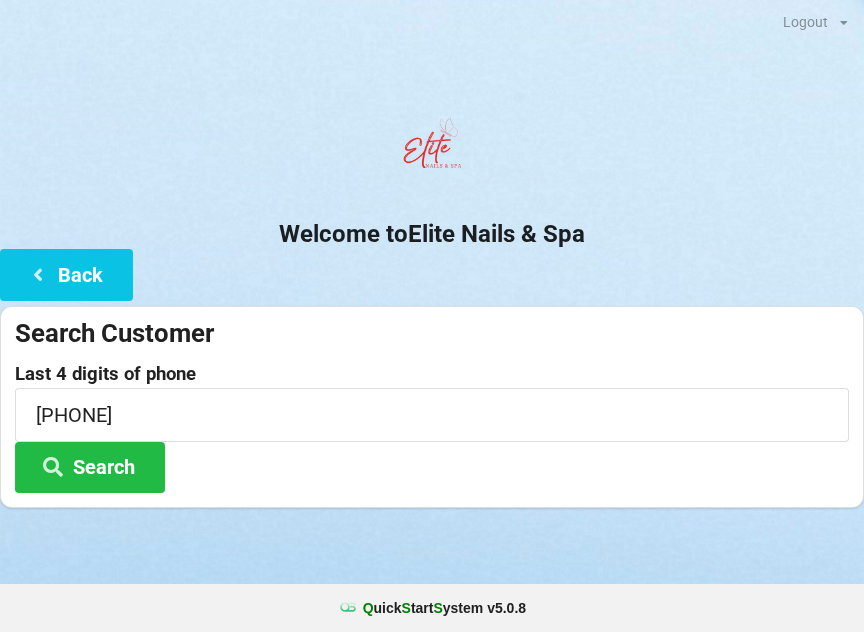click on "Back" at bounding box center [66, 274] 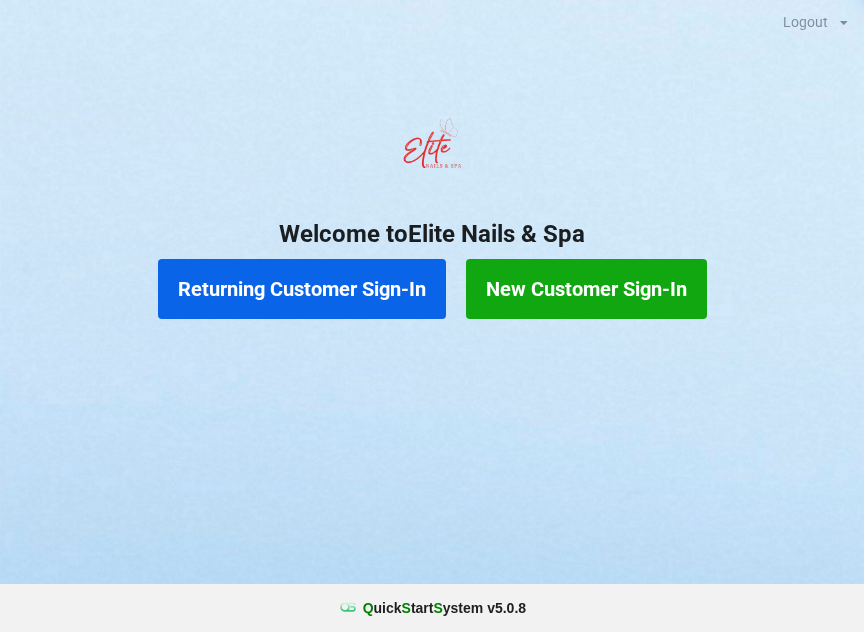 click on "New Customer Sign-In" at bounding box center [586, 289] 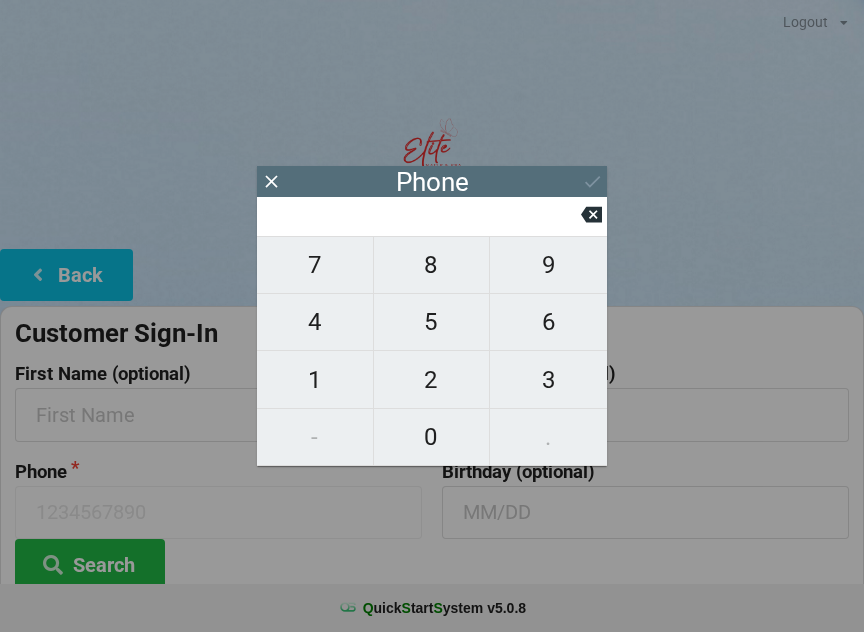 scroll, scrollTop: 147, scrollLeft: 0, axis: vertical 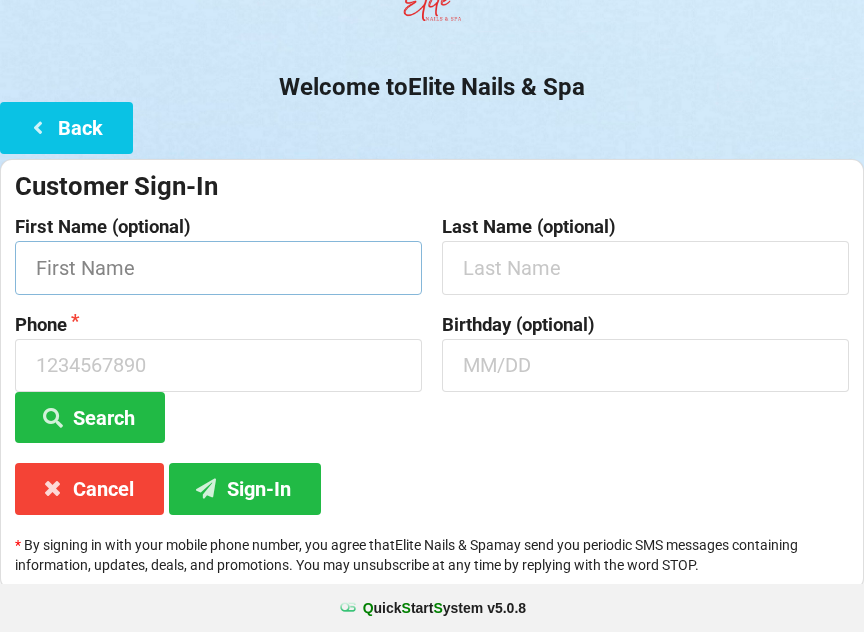 click at bounding box center (218, 267) 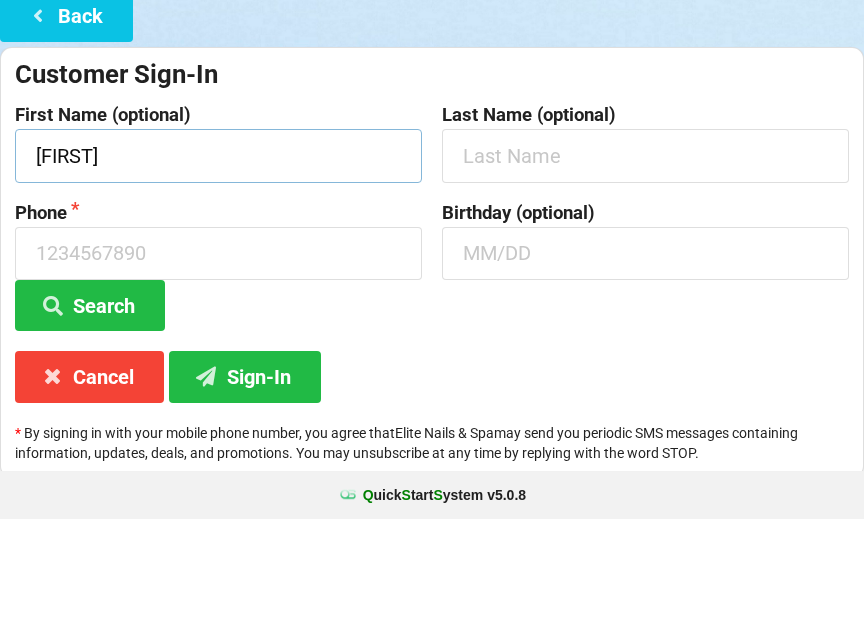type on "[FIRST]" 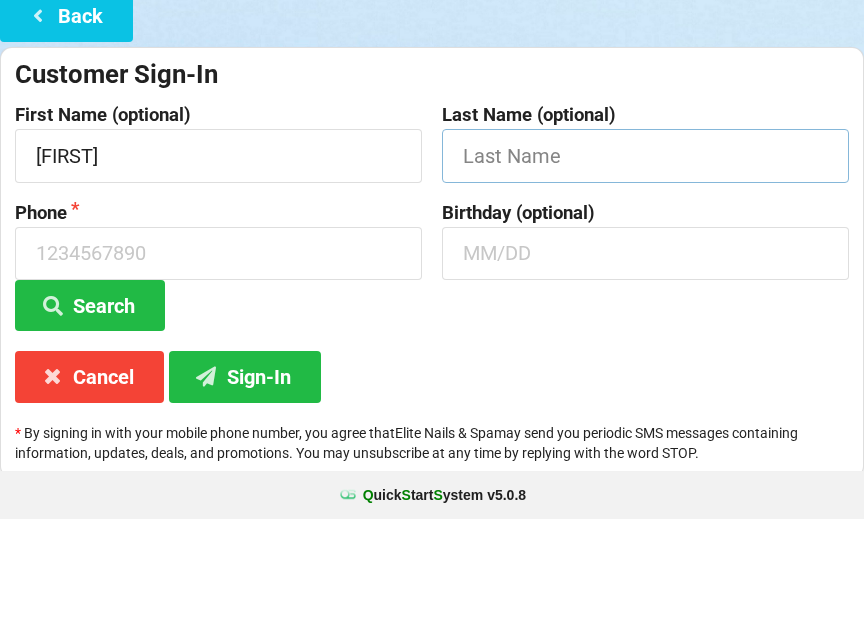click at bounding box center (218, 268) 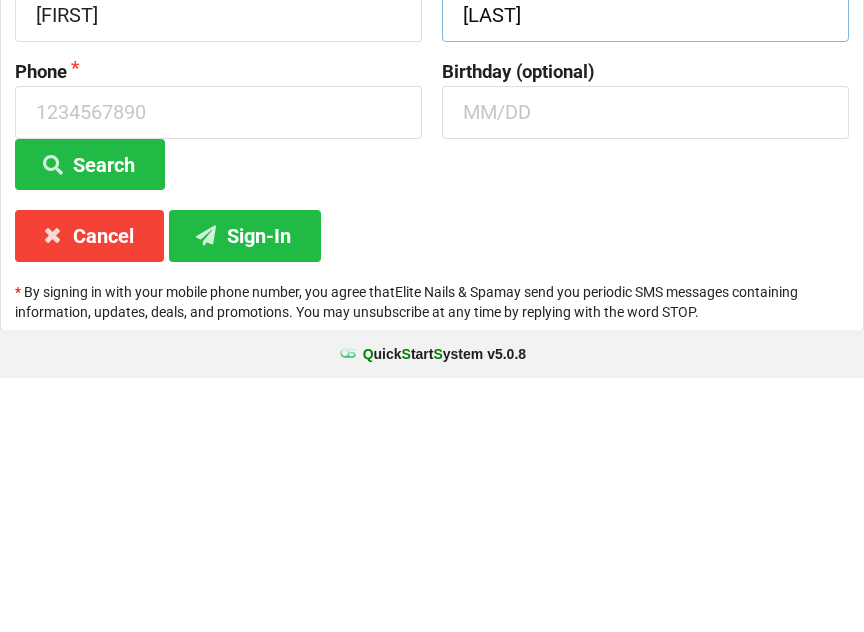 type on "[LAST]" 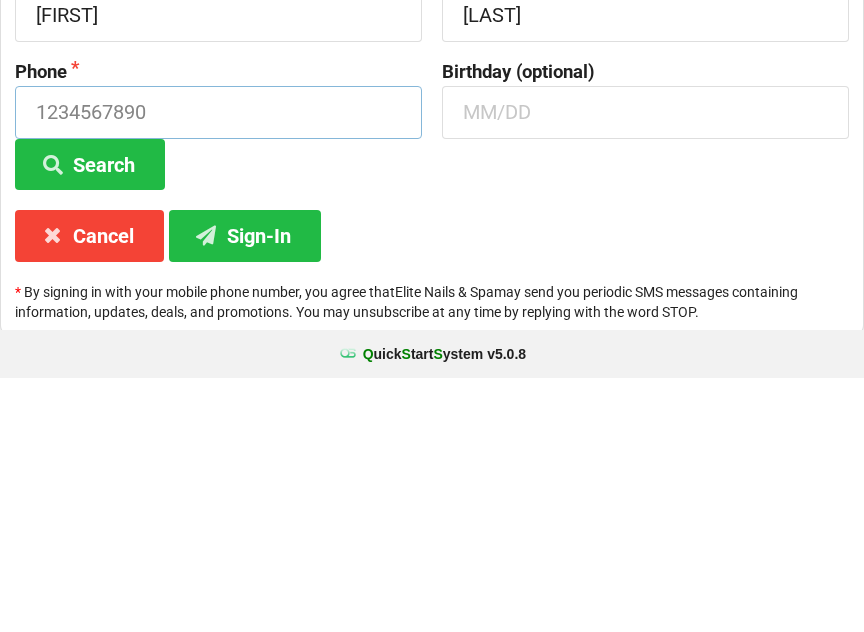 click at bounding box center [218, 366] 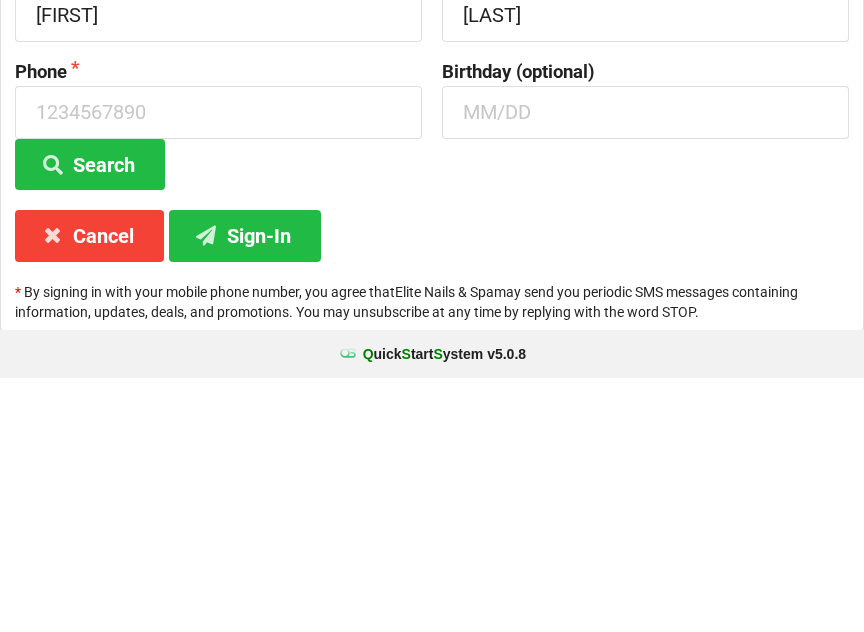 scroll, scrollTop: 147, scrollLeft: 0, axis: vertical 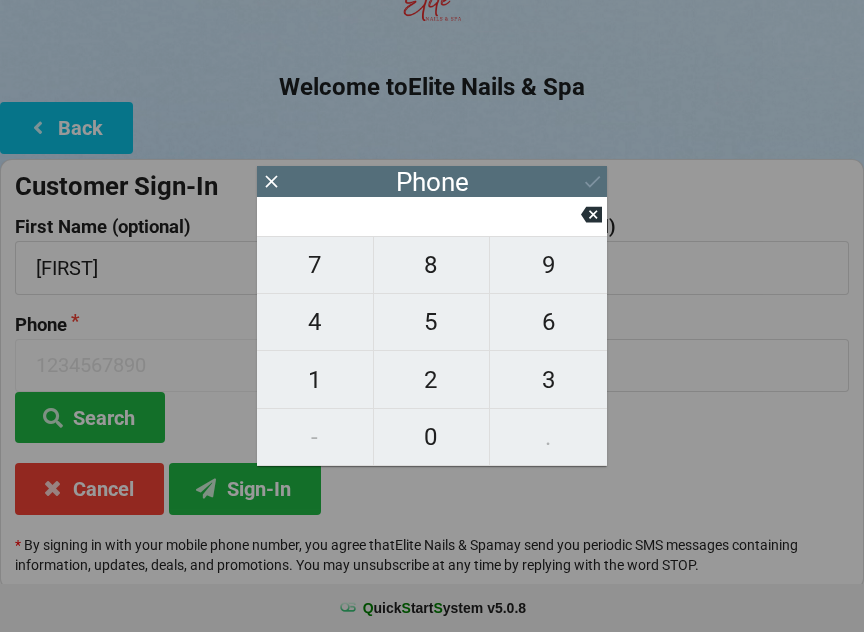 click on "3" at bounding box center (315, 265) 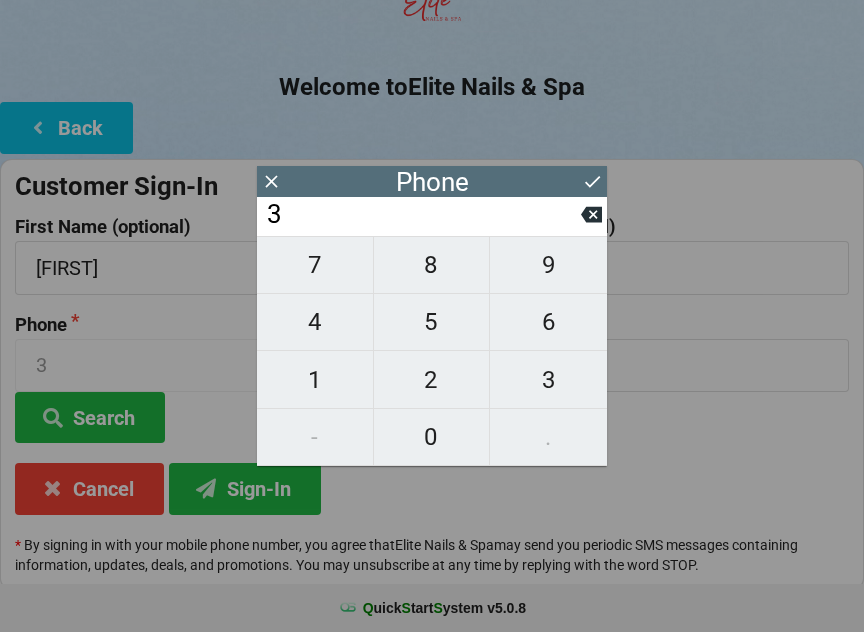 click on "4" at bounding box center (315, 265) 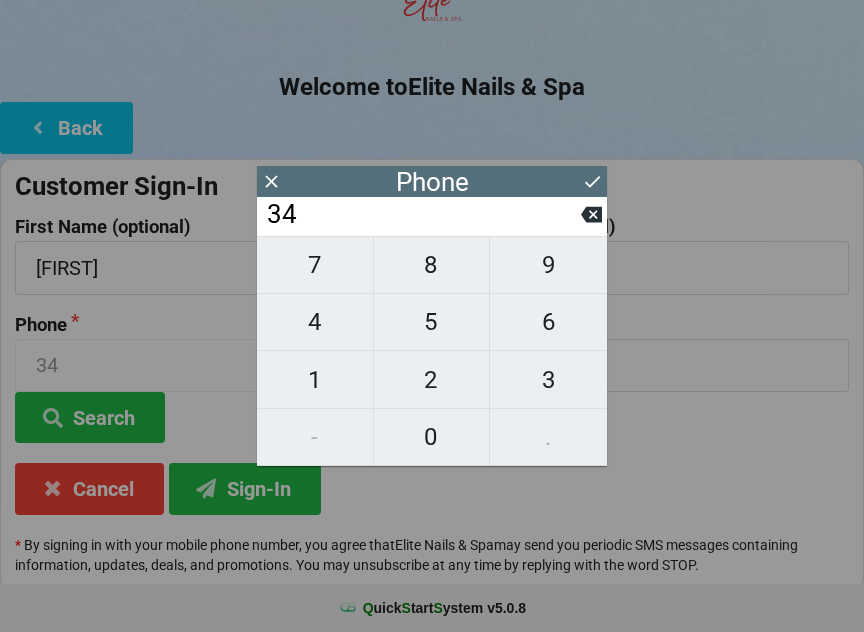 click on "7" at bounding box center (315, 265) 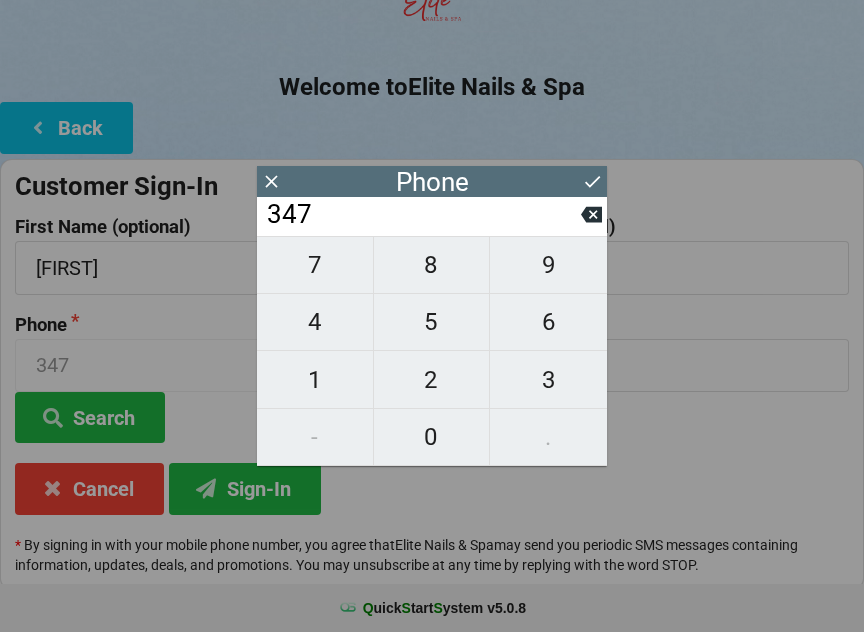 click on "2" at bounding box center (432, 379) 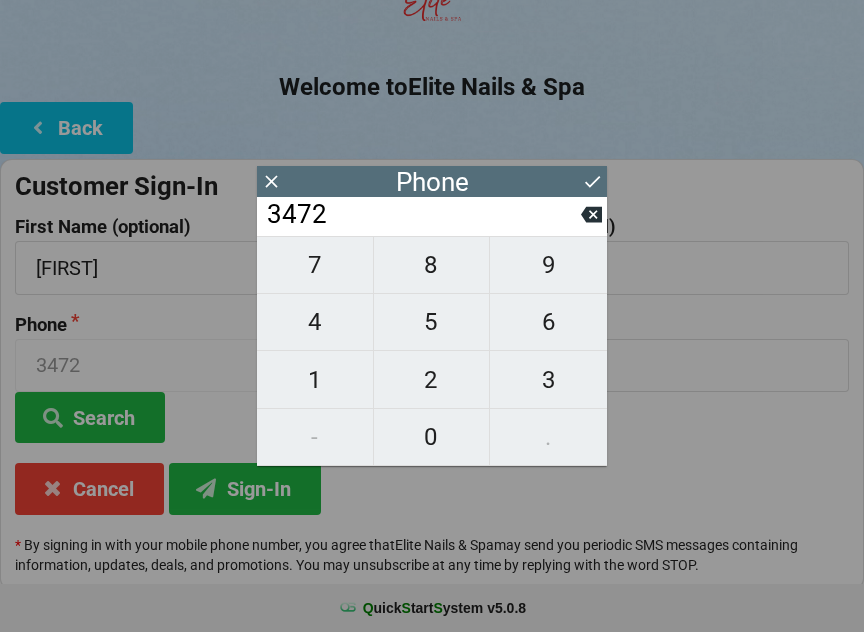 click on "4" at bounding box center [315, 265] 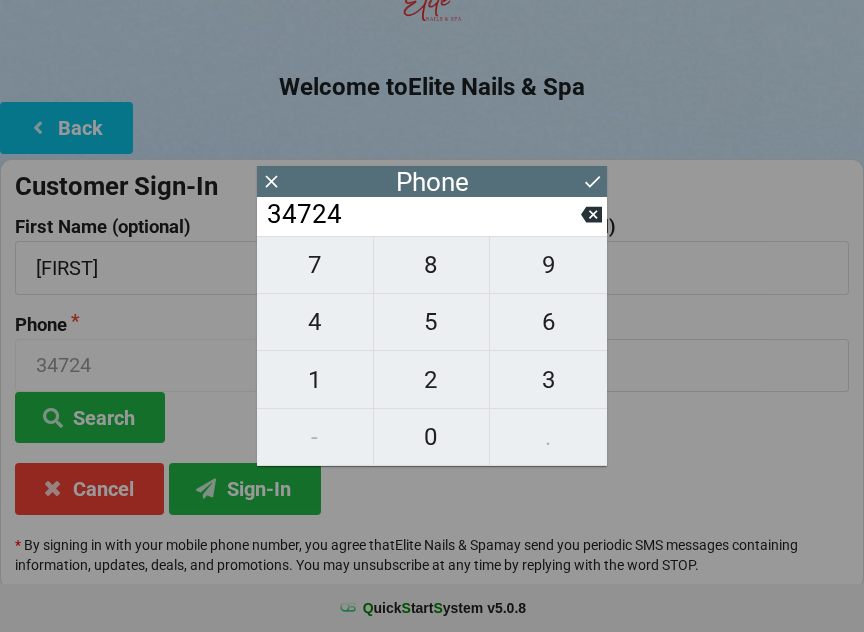 click on "4" at bounding box center [315, 265] 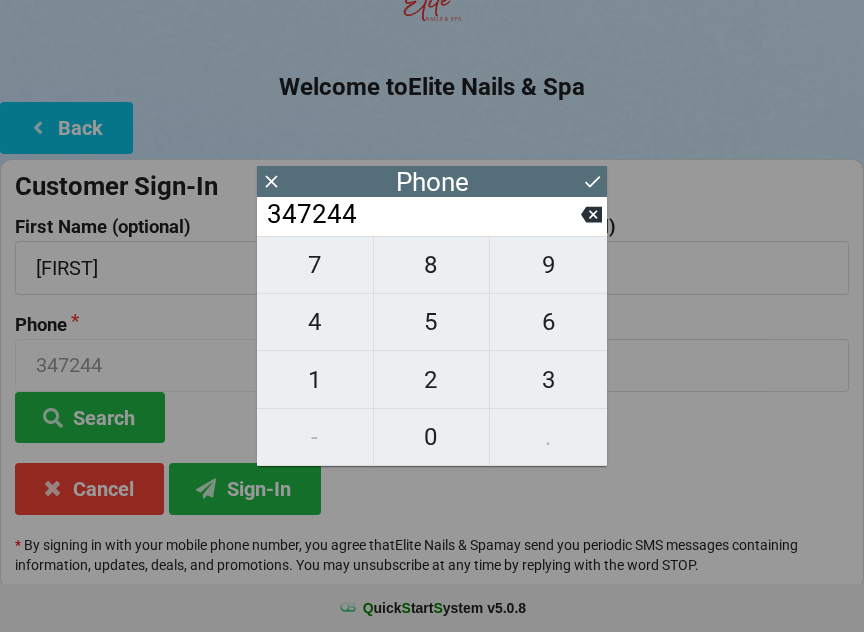 click on "1" at bounding box center (315, 265) 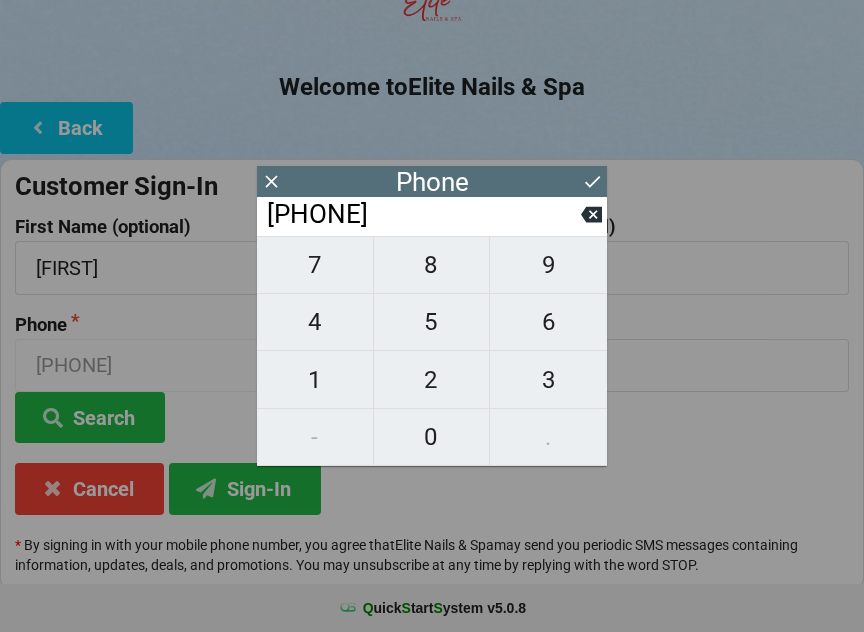 click on "9" at bounding box center (315, 265) 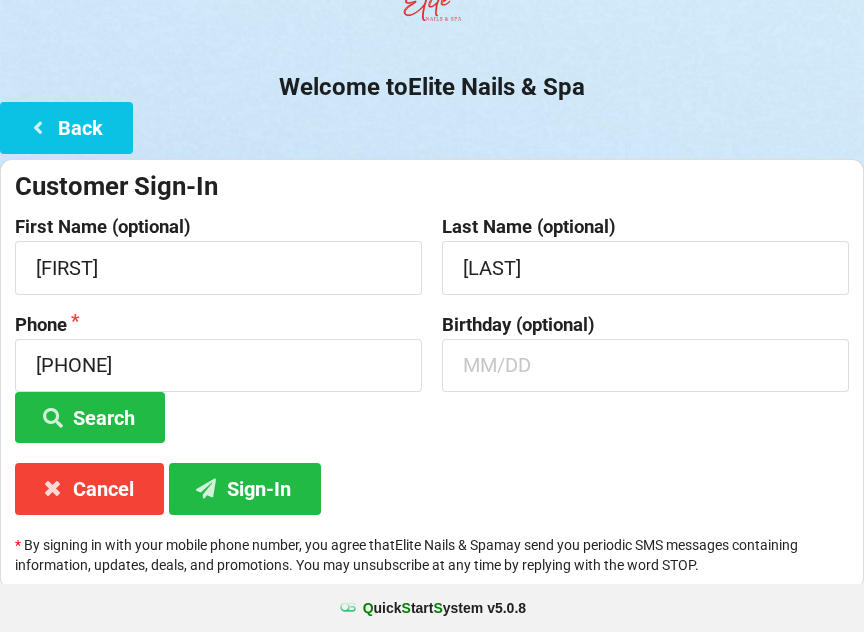 click on "Sign-In" at bounding box center [90, 417] 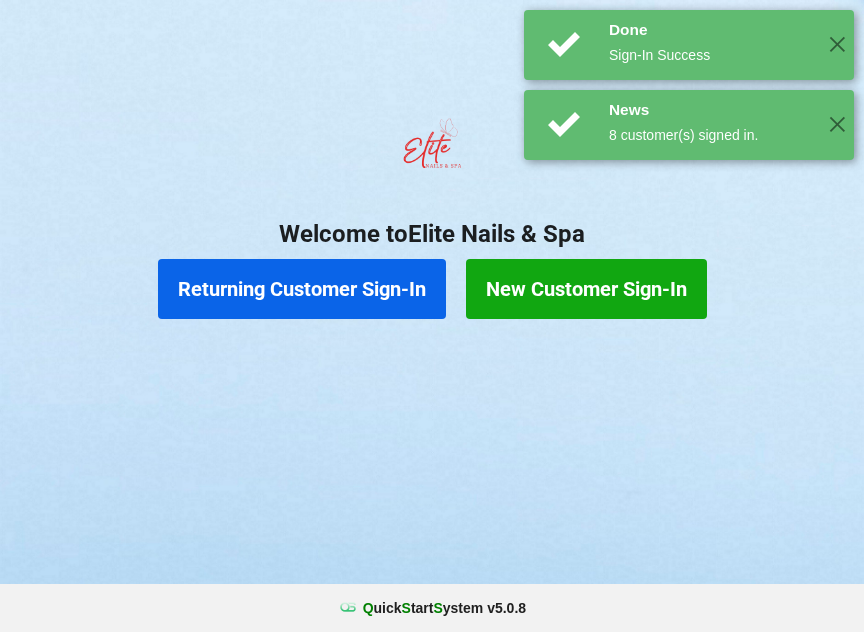 scroll, scrollTop: 0, scrollLeft: 0, axis: both 